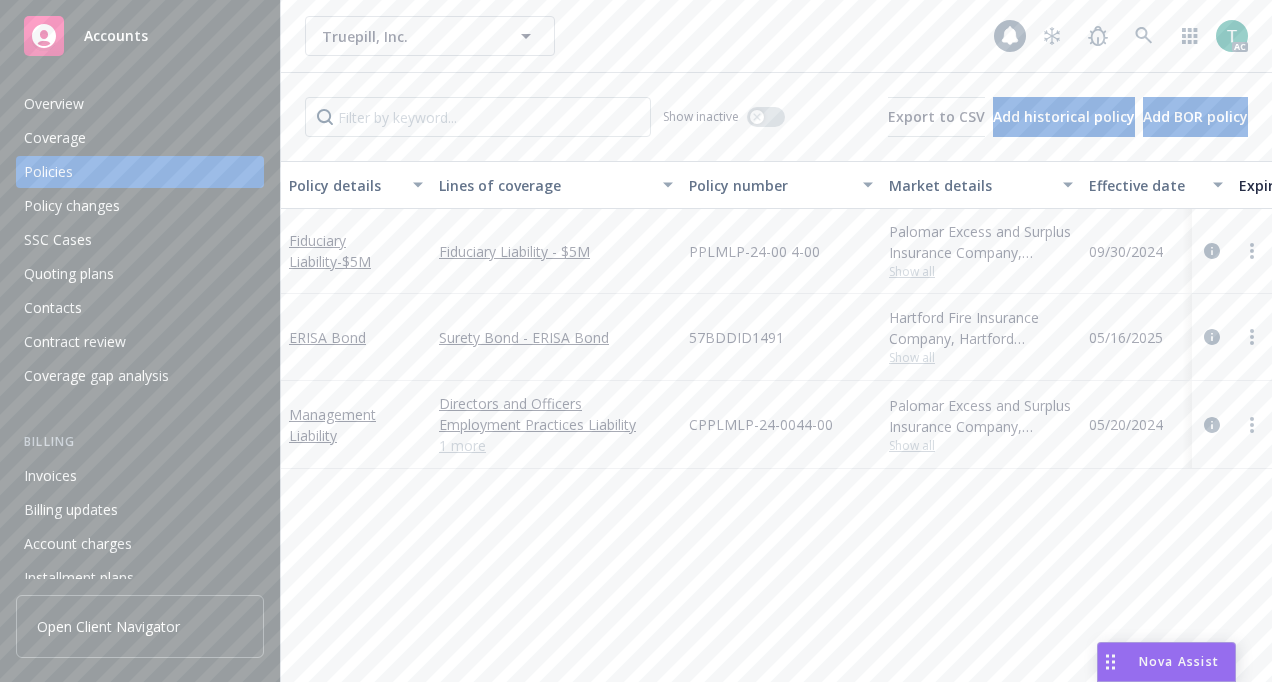 scroll, scrollTop: 0, scrollLeft: 0, axis: both 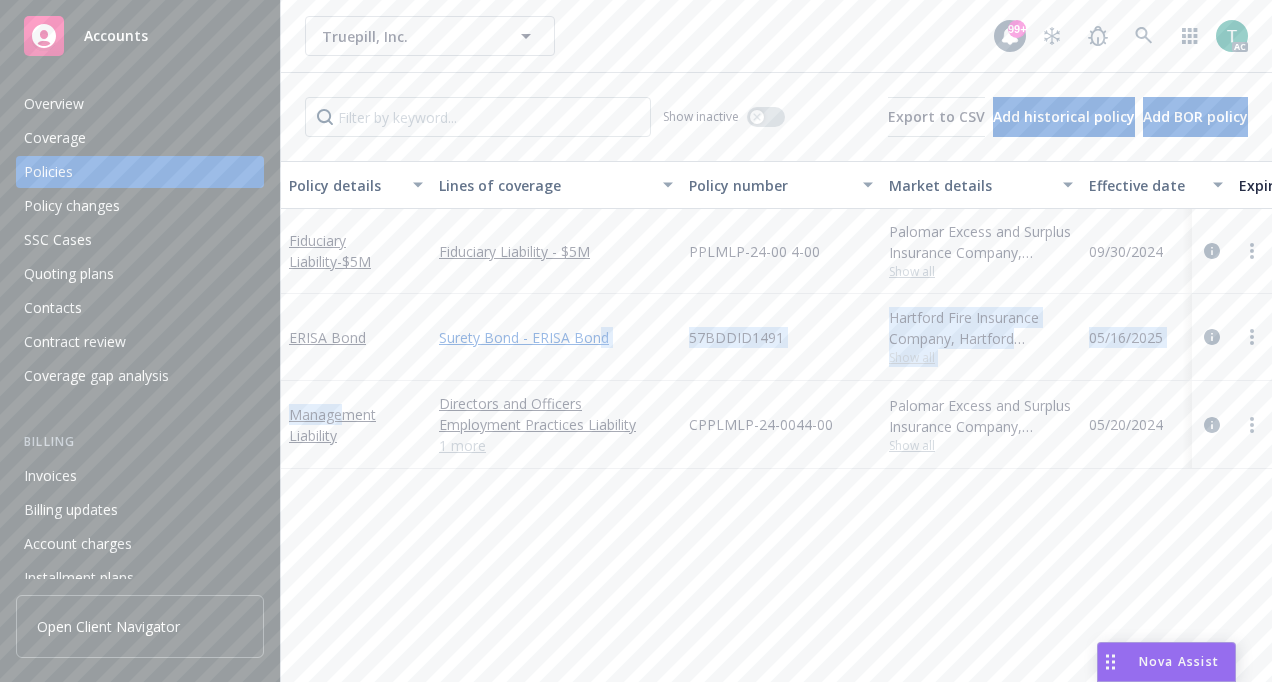 drag, startPoint x: 346, startPoint y: 414, endPoint x: 598, endPoint y: 339, distance: 262.92395 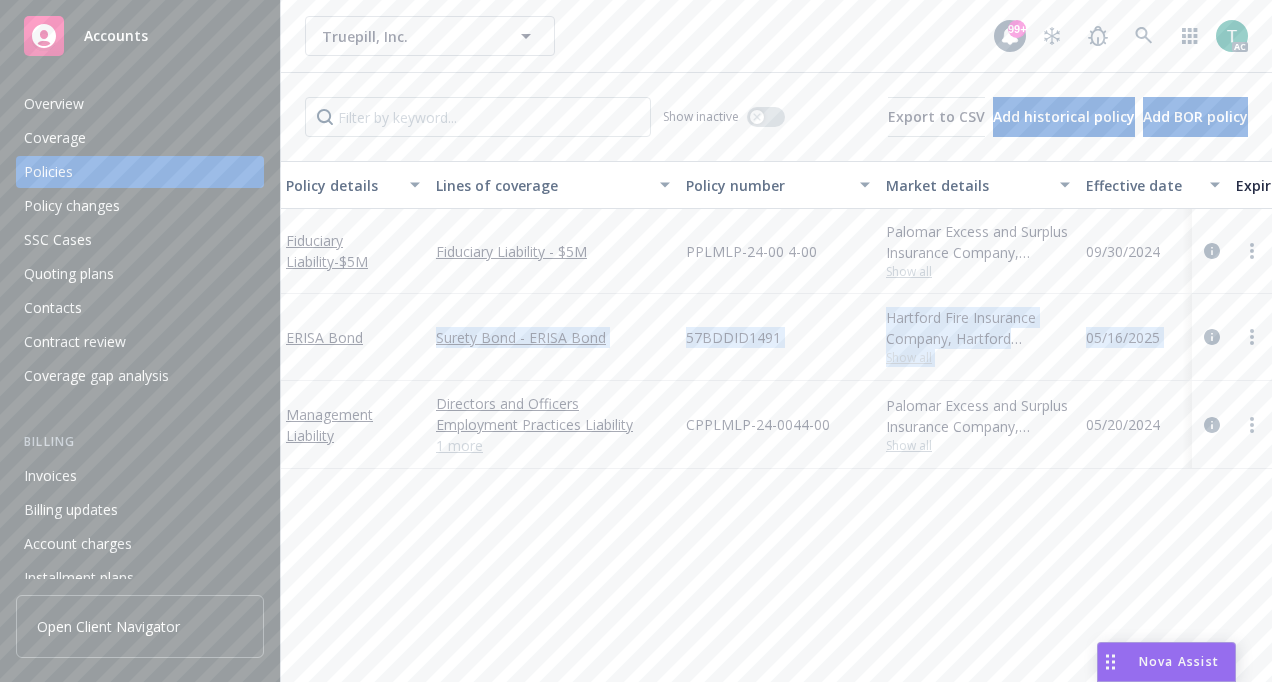 scroll, scrollTop: 0, scrollLeft: 0, axis: both 